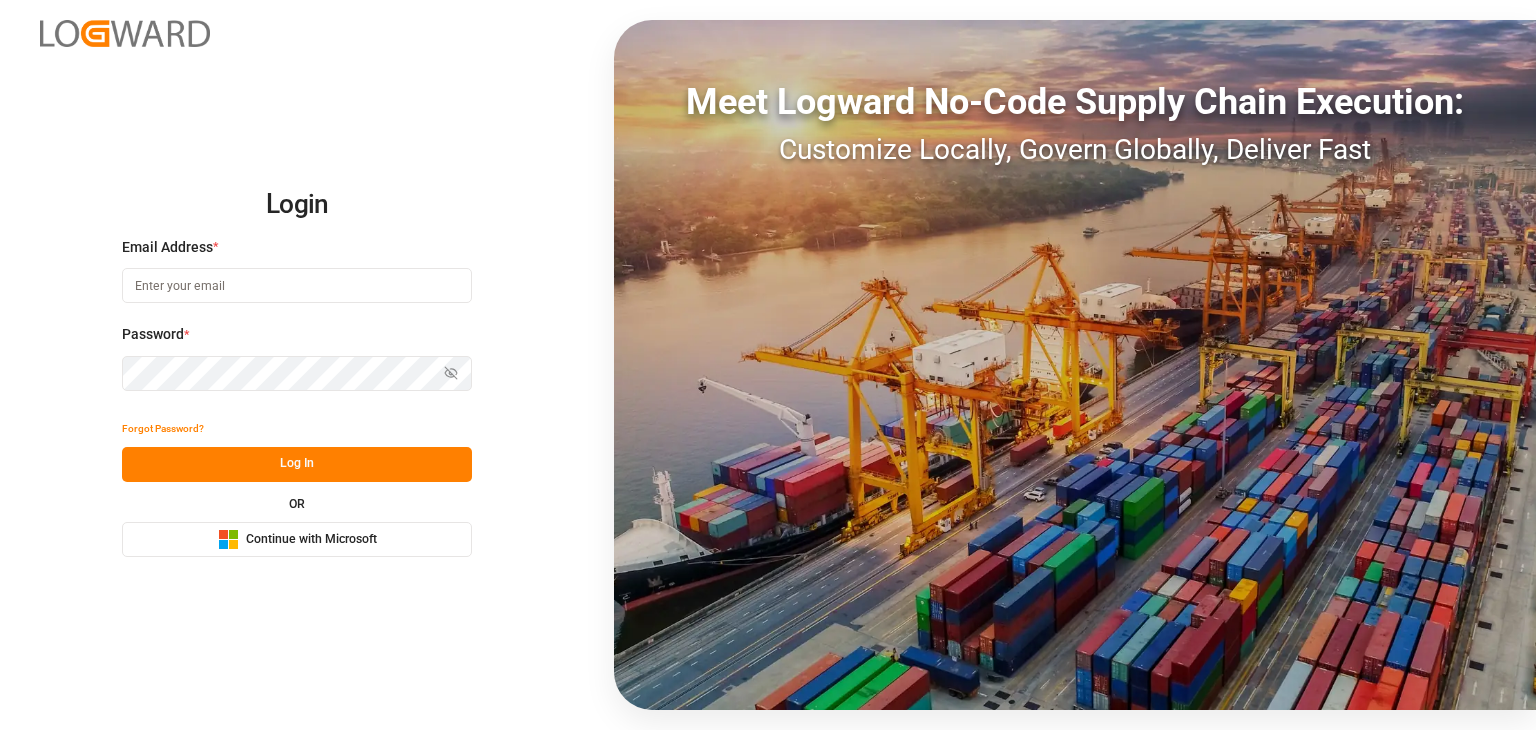 scroll, scrollTop: 0, scrollLeft: 0, axis: both 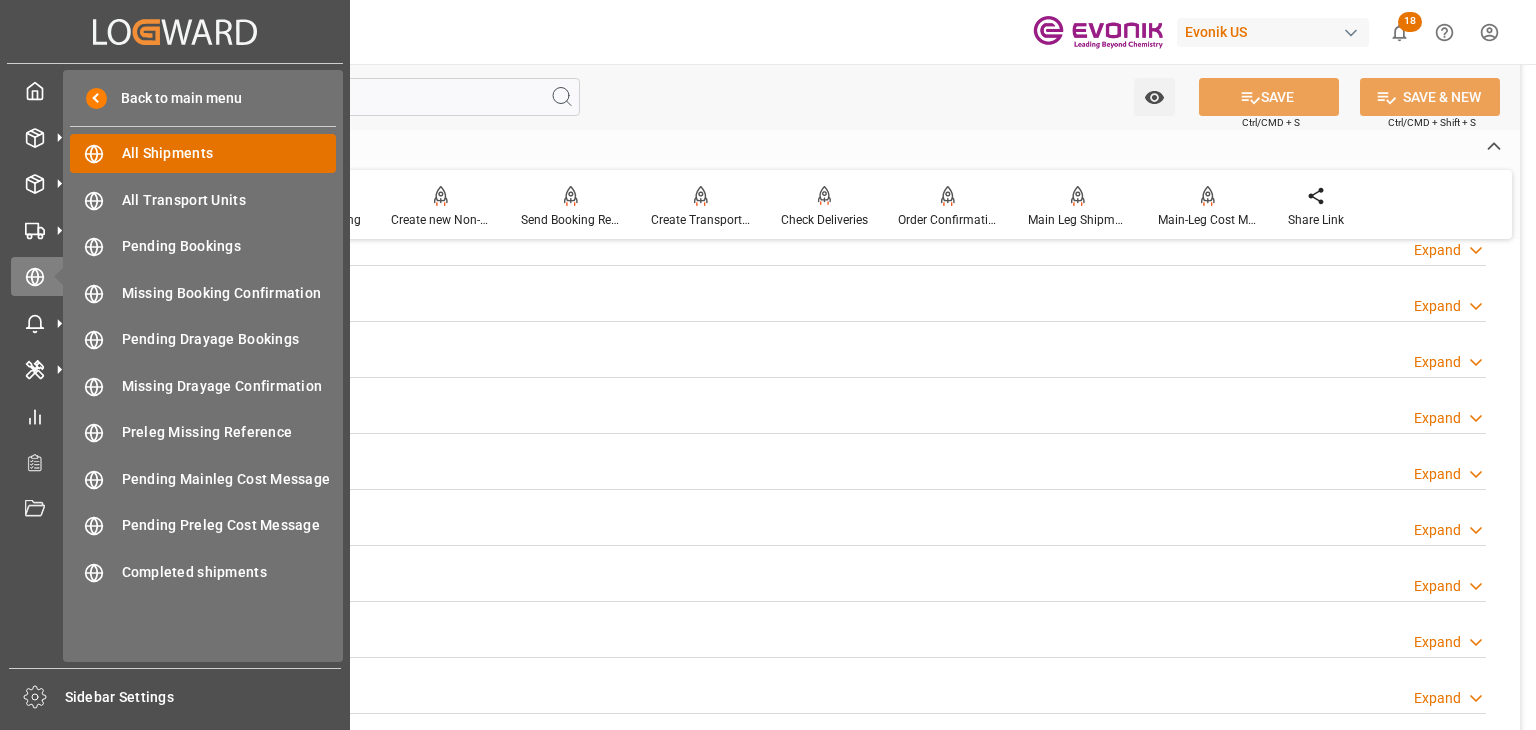 click on "All Shipments All Shipments" at bounding box center (203, 153) 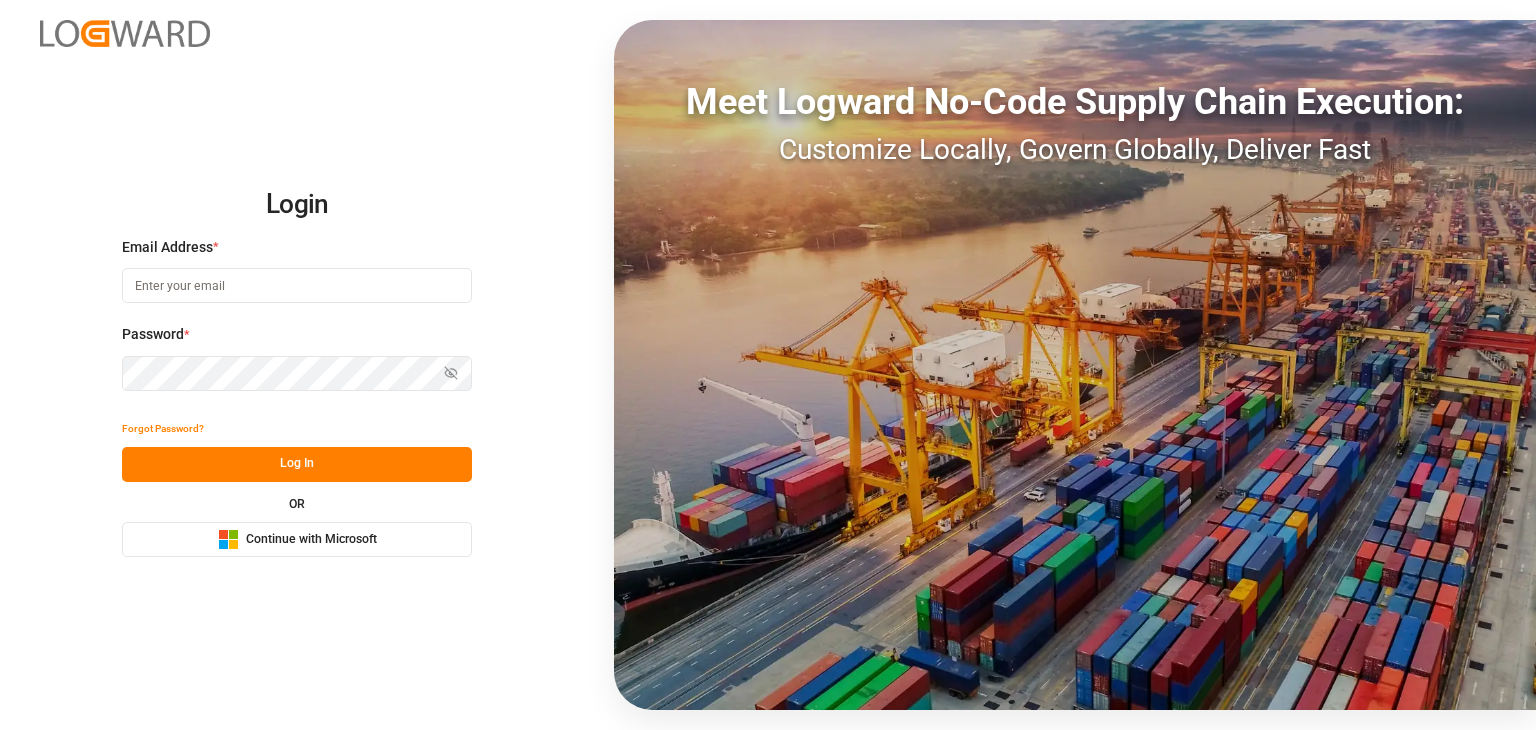 type on "christopher.moffett@leschaco.com" 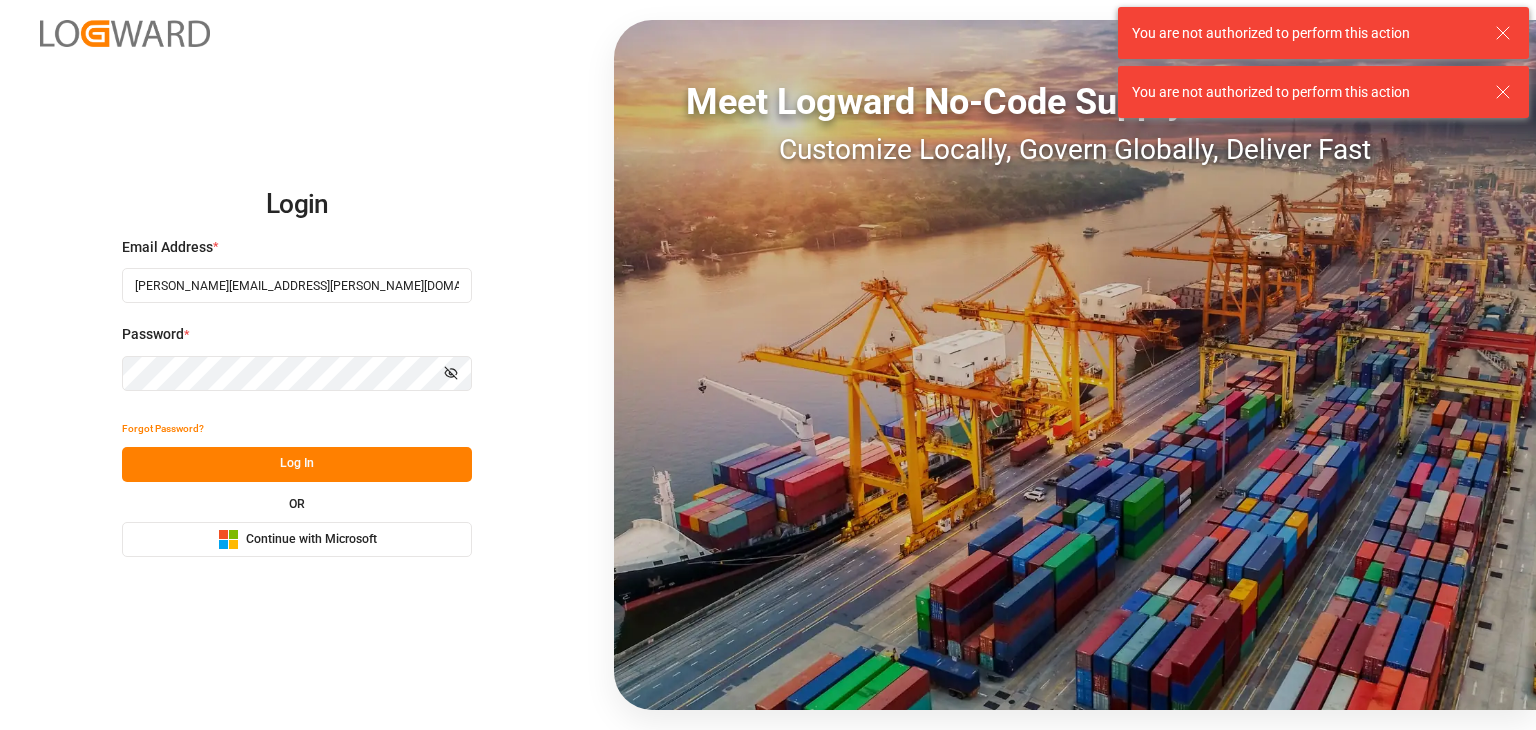 click on "Log In" at bounding box center [297, 464] 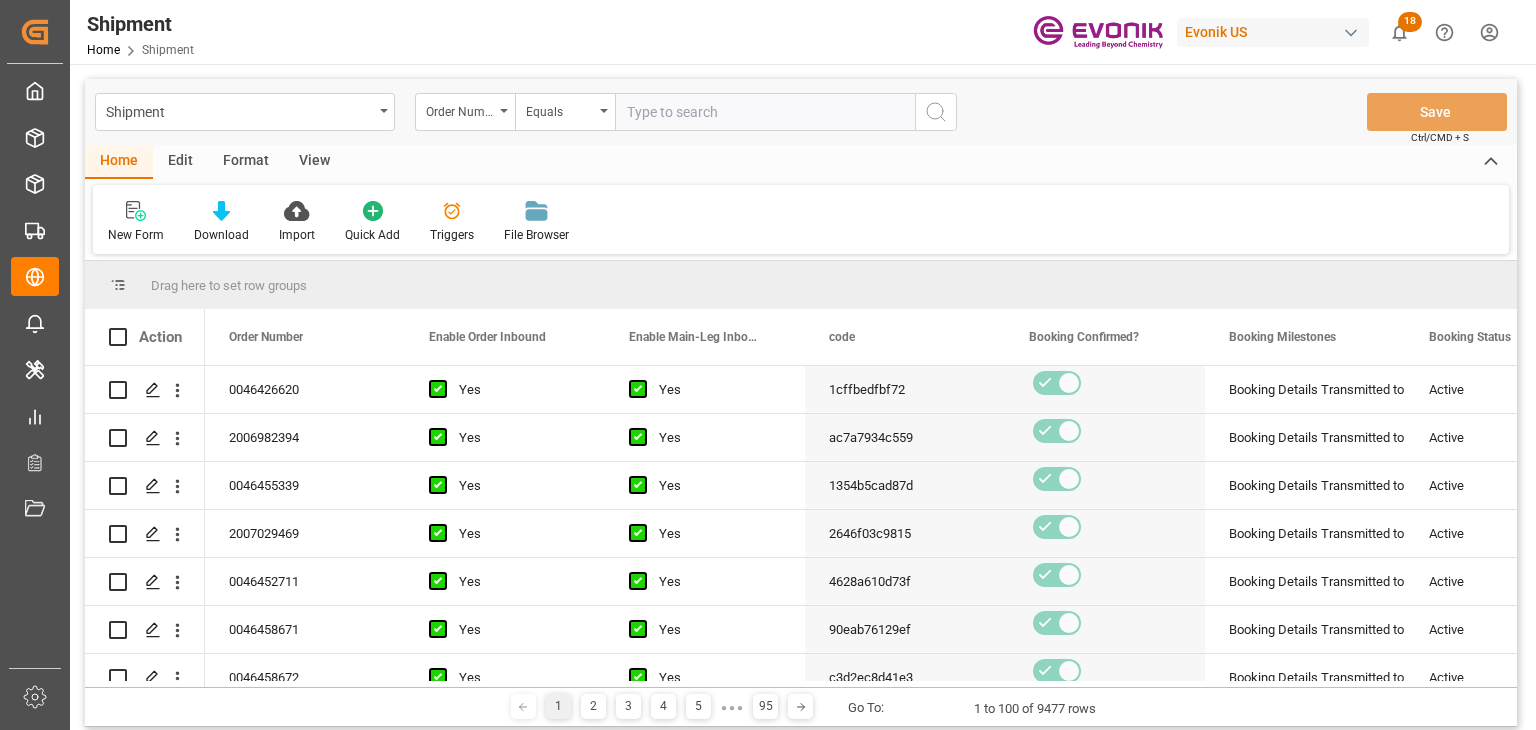 click on "Created by potrace 1.15, written by Peter Selinger 2001-2017 Created by potrace 1.15, written by Peter Selinger 2001-2017 My Cockpit My Cockpit Seafreight Order Management Seafreight Order Management Airfreight Order Management Airfreight Order Management Delivery Management Delivery Management Transport Management Transport Management Error Items Error Items Master Data Management Master Data Management My Reports My Reports Transport Planner Transport Planner Document Management Document Management Sidebar Settings Back to main menu All Shipments All Shipments All Transport Units All Transport Units Pending Bookings Pending Bookings Missing Booking Confirmation Missing Booking Confirmation Pending Drayage Bookings Pending Drayage Bookings Missing Drayage Confirmation Missing Drayage Confirmation Preleg Missing Reference Preleg Missing Reference Pending Mainleg Cost Message Pending Mainleg Cost Message Pending Preleg Cost Message Pending Preleg Cost Message Completed shipments Completed shipments Shipment 18" at bounding box center [768, 365] 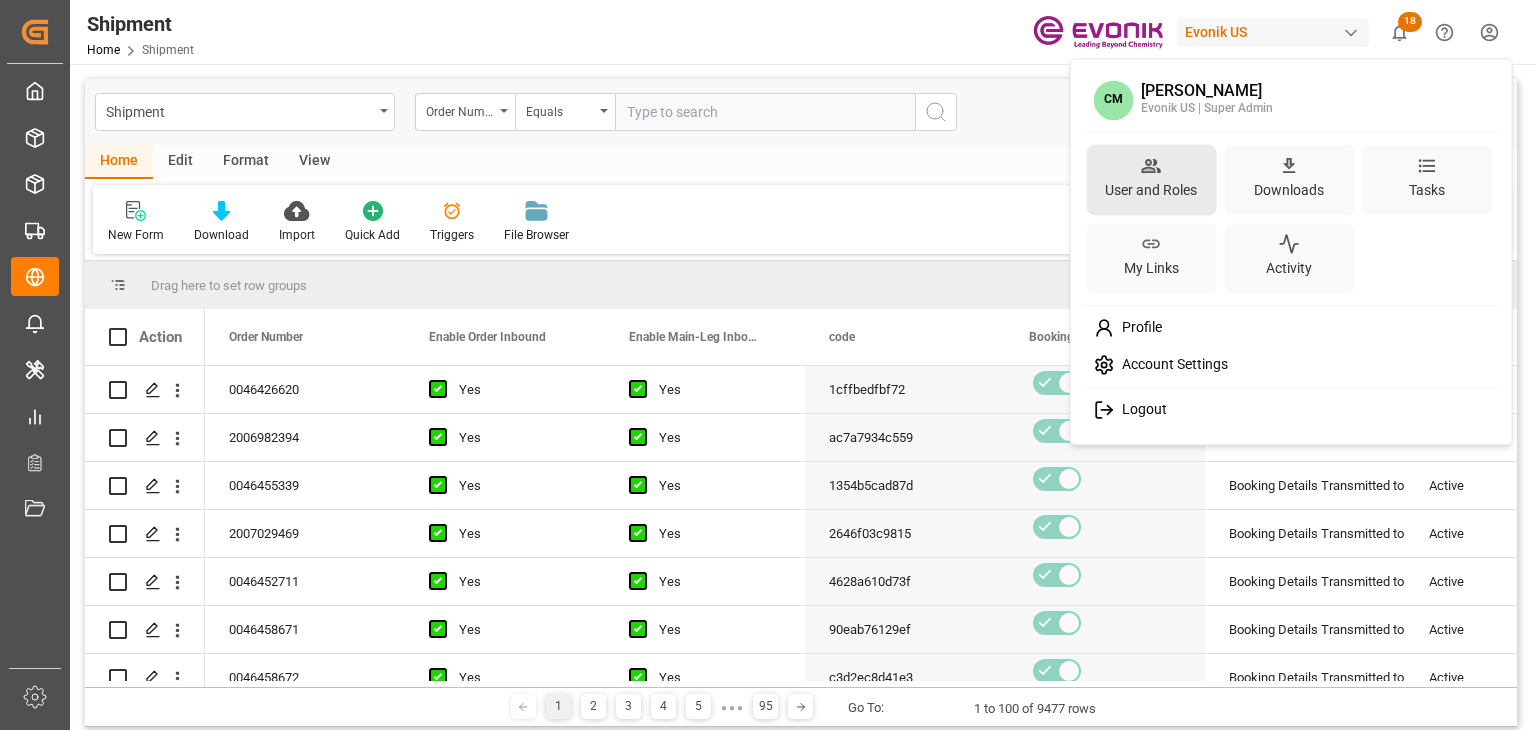 click on "User and Roles" at bounding box center (1151, 190) 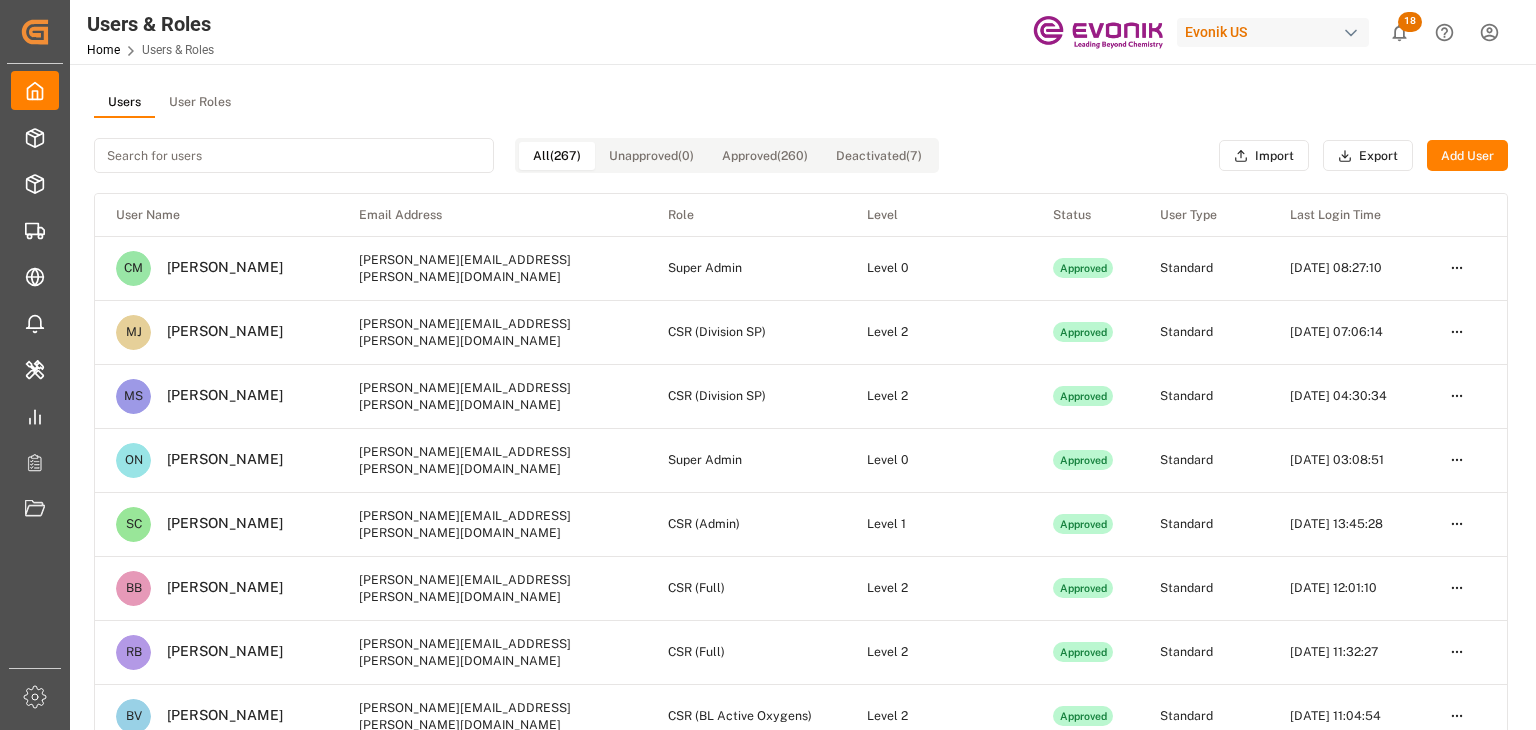 click on "User Roles" at bounding box center [200, 103] 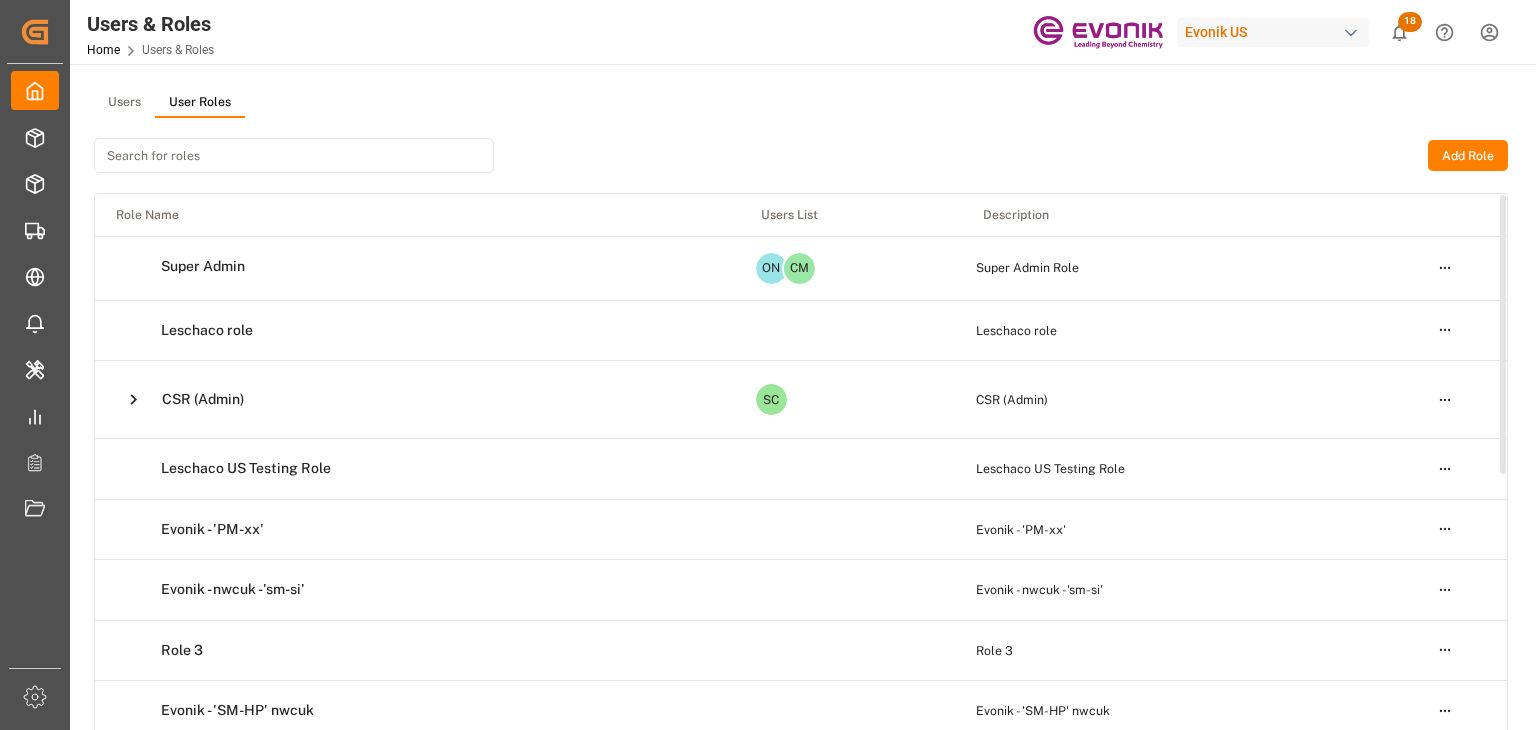 click on "Created by potrace 1.15, written by Peter Selinger 2001-2017 Created by potrace 1.15, written by Peter Selinger 2001-2017 My Cockpit My Cockpit Seafreight Order Management Seafreight Order Management Airfreight Order Management Airfreight Order Management Delivery Management Delivery Management Transport Management Transport Management Error Items Error Items Master Data Management Master Data Management My Reports My Reports Transport Planner Transport Planner Document Management Document Management Sidebar Settings Back to main menu Users & Roles Home Users & Roles Evonik US 18 Notifications Only show unread All Mark all categories read Downloads Mark all as read Shipment 17 hours ago 2804 number of rows downloaded Shipment 17 hours ago 1449 number of rows downloaded Shipment 17 hours ago 2804 number of rows downloaded Line Item 5 days ago 13019 number of rows downloaded Line Item 6 days ago 695 number of rows downloaded Shipment 26 days ago 2529 number of rows downloaded Shipment 26 days ago Shipment Users" at bounding box center (768, 365) 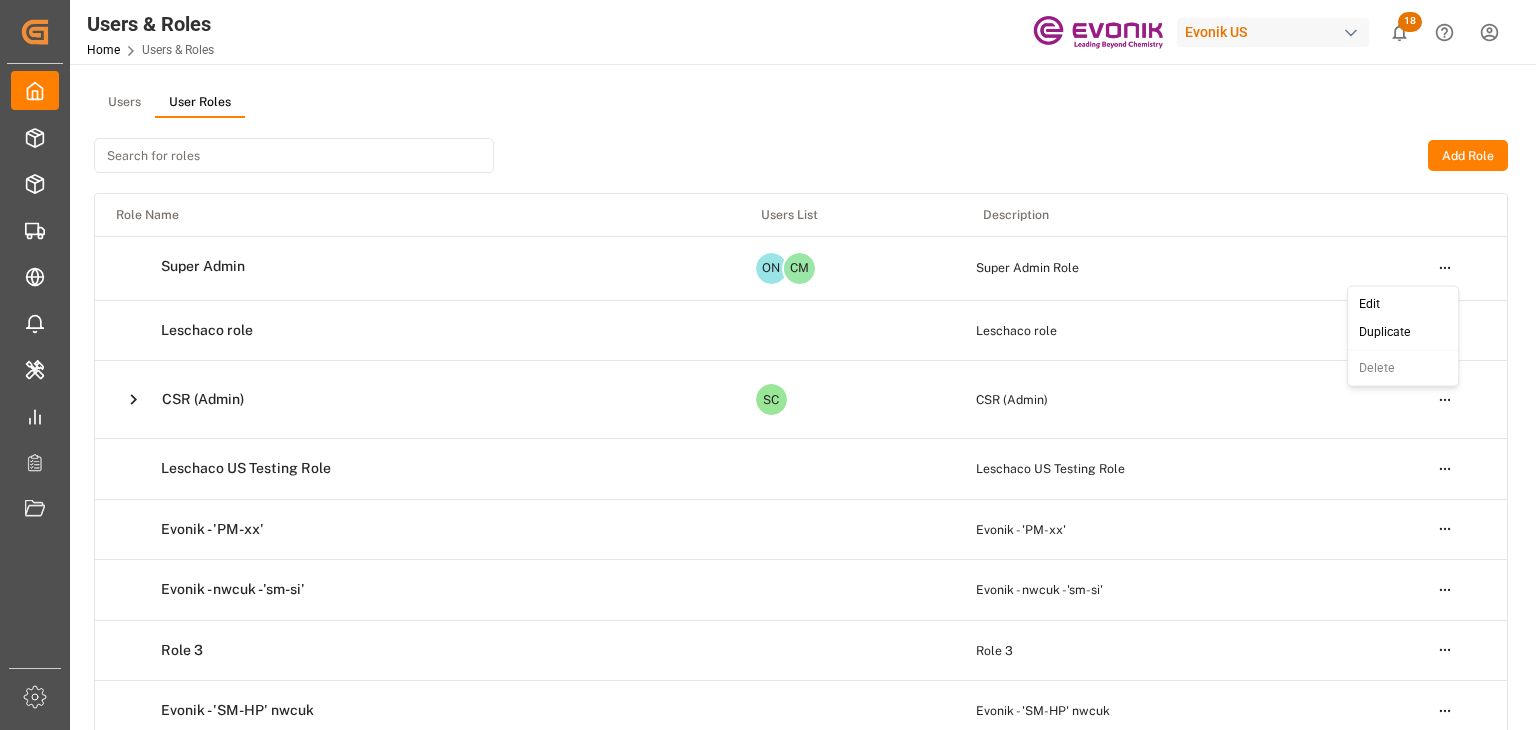 click on "Edit" at bounding box center [1403, 304] 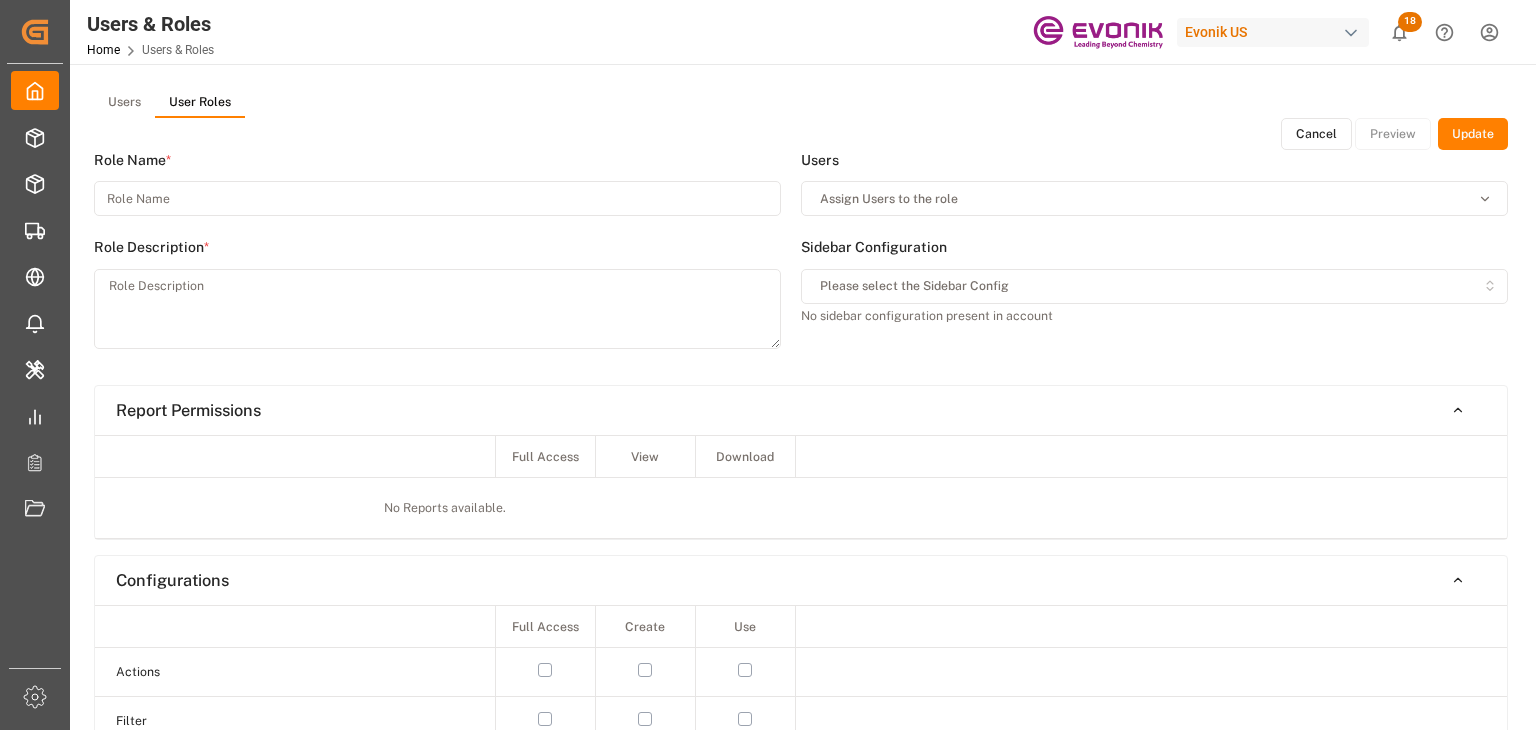type on "Super Admin" 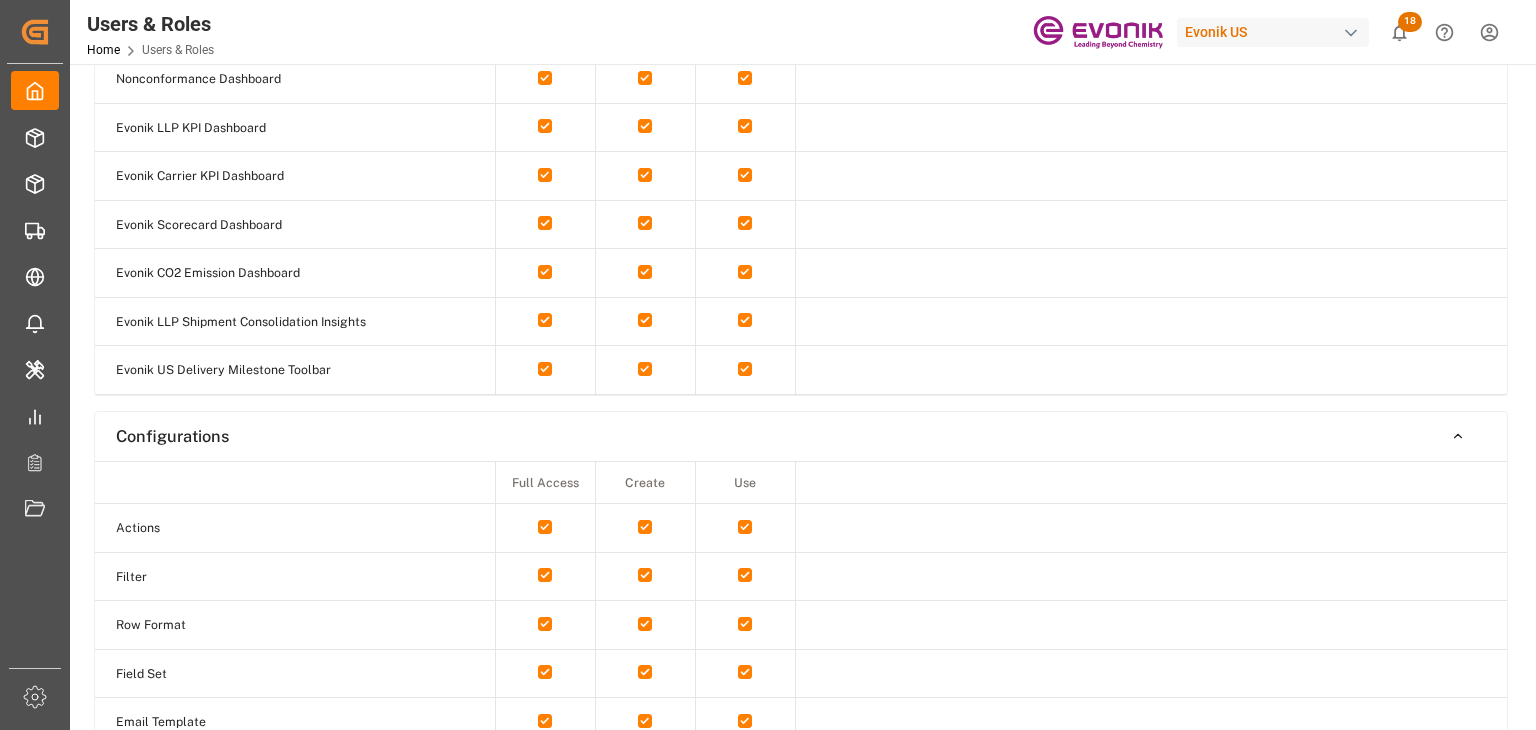 scroll, scrollTop: 883, scrollLeft: 0, axis: vertical 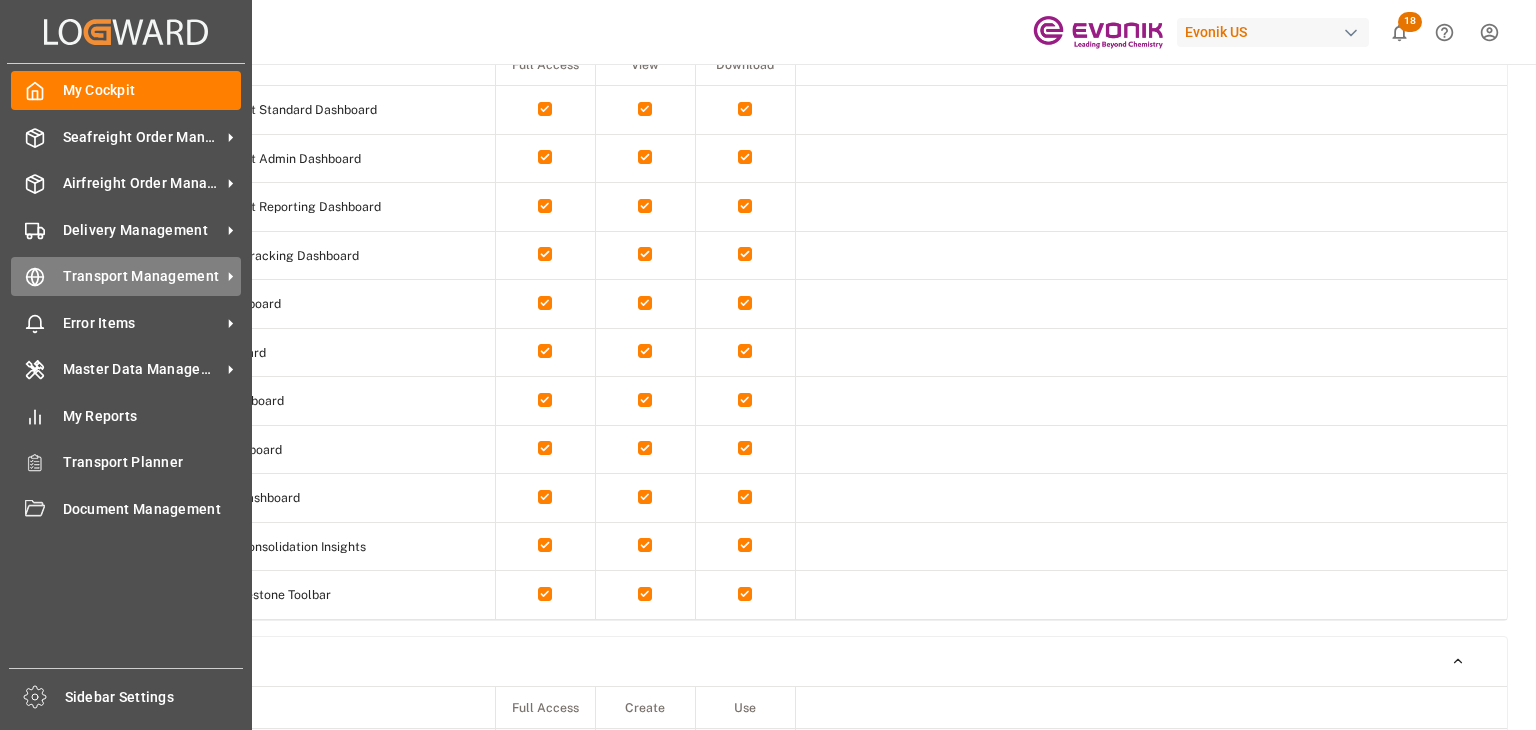 click on "Transport Management Transport Management" at bounding box center [126, 276] 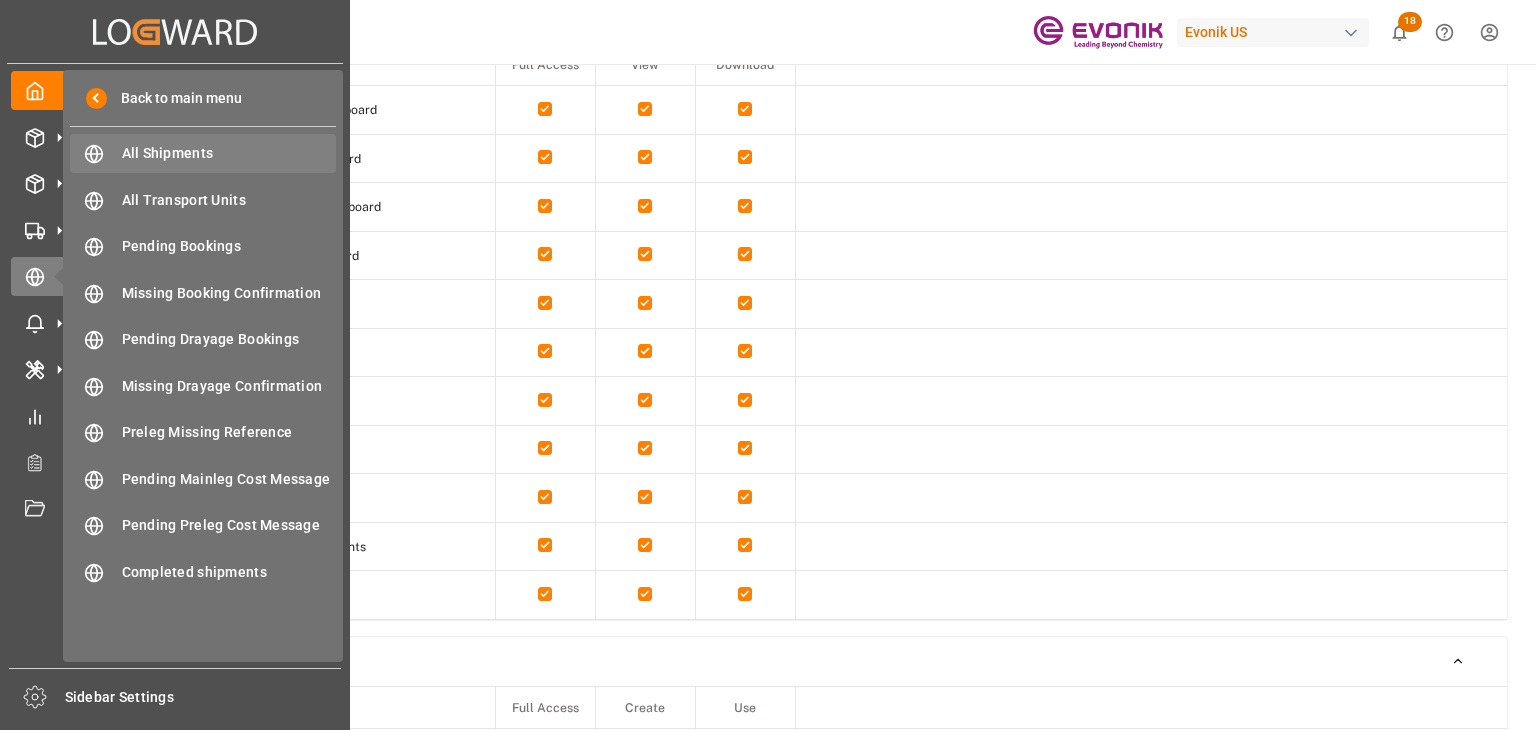 click on "All Shipments" at bounding box center (229, 153) 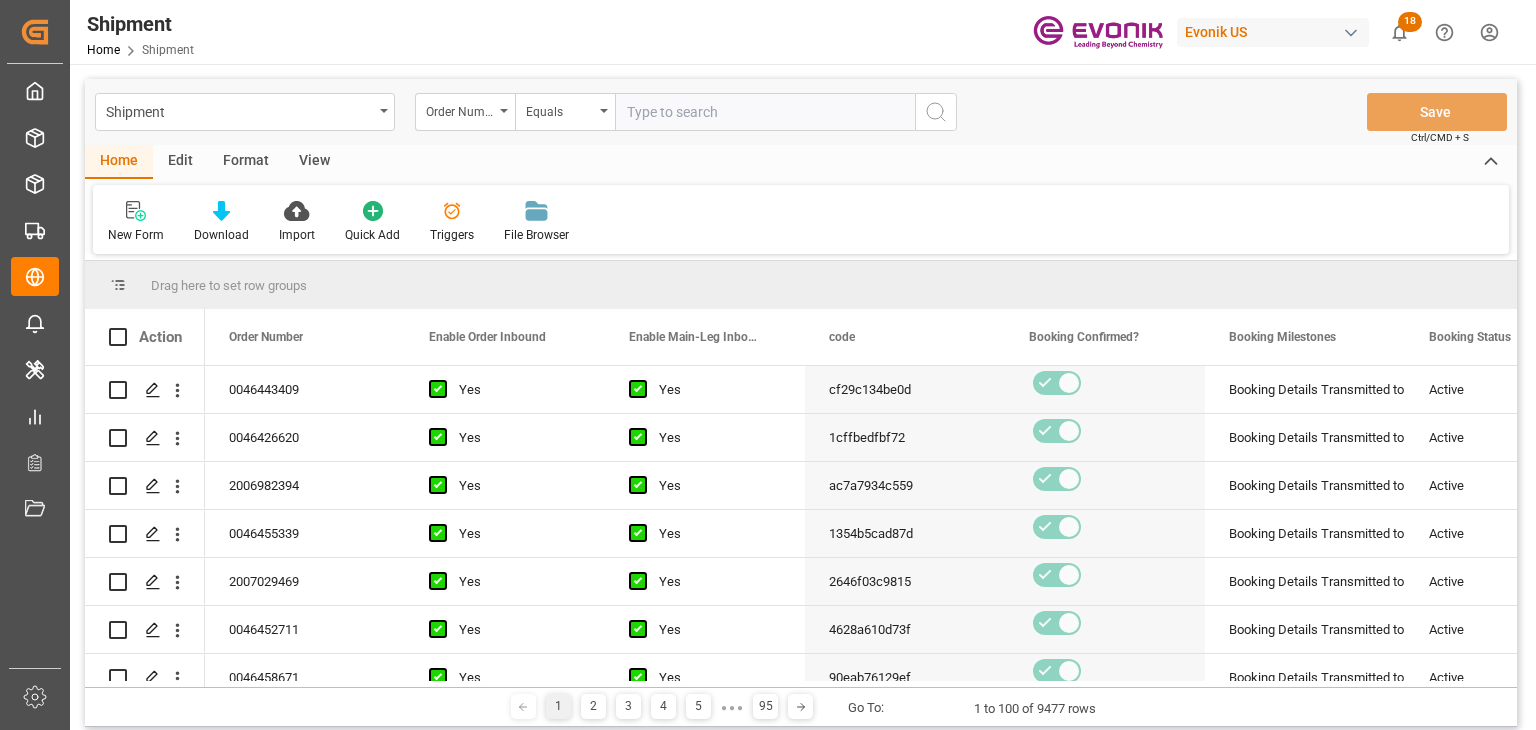 scroll, scrollTop: 100, scrollLeft: 0, axis: vertical 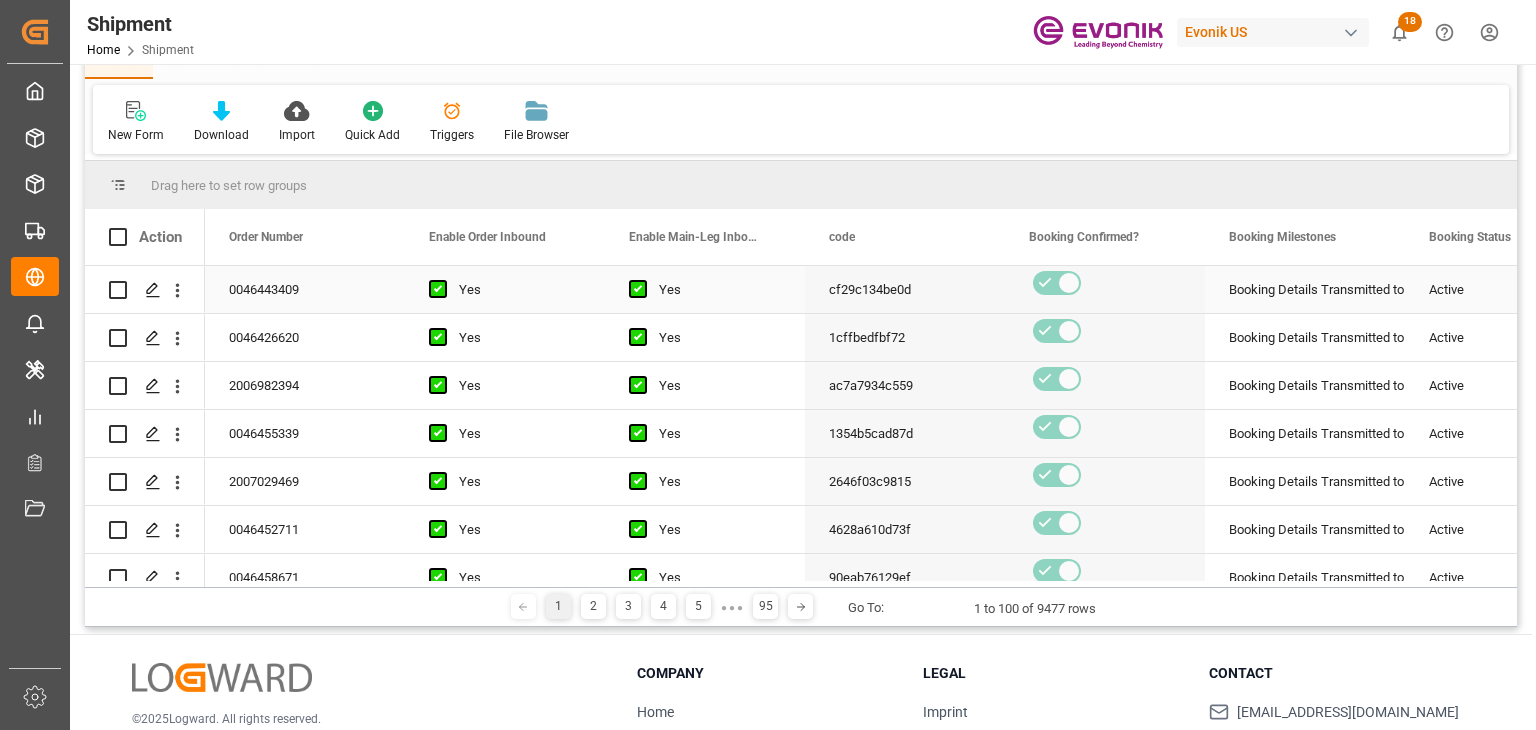 click at bounding box center (118, 290) 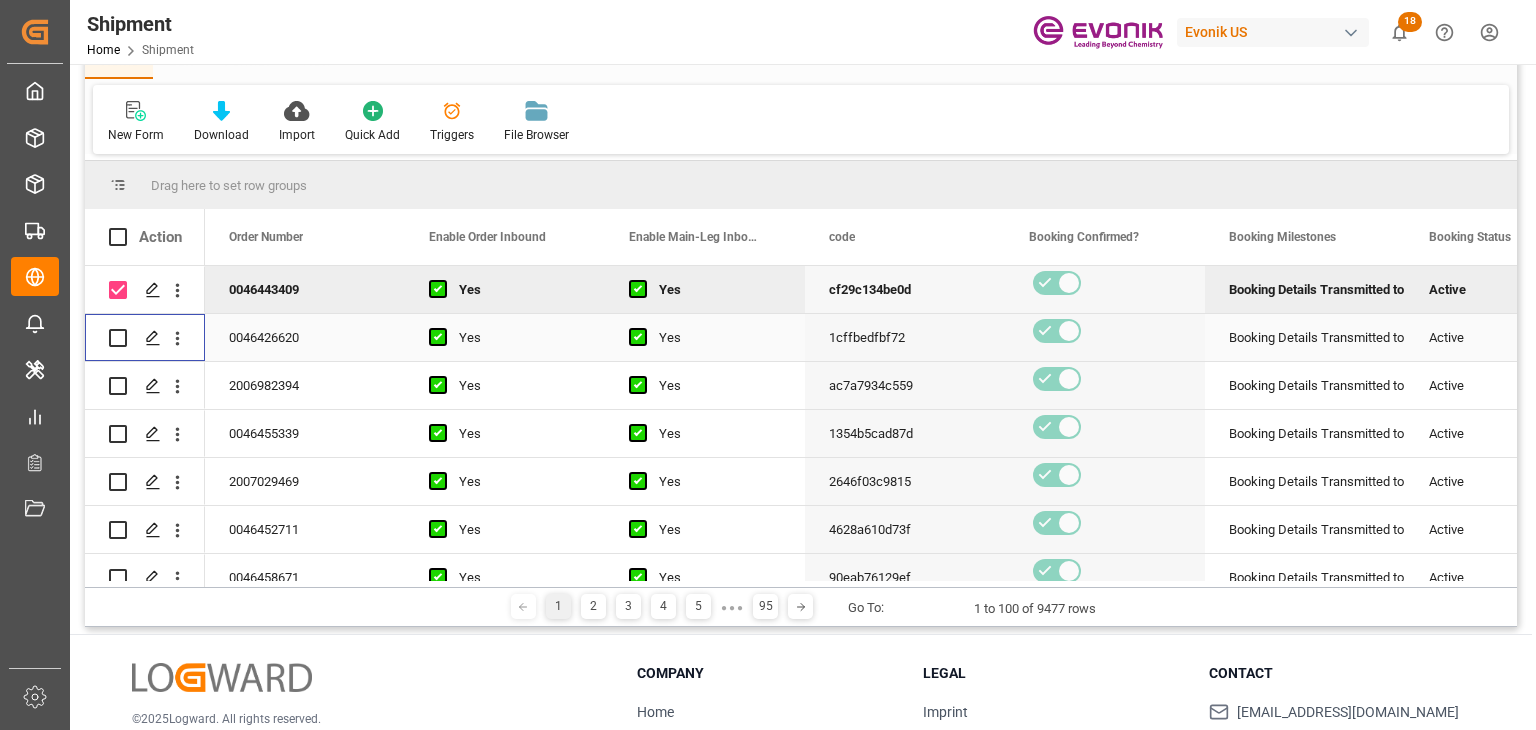 click at bounding box center (118, 338) 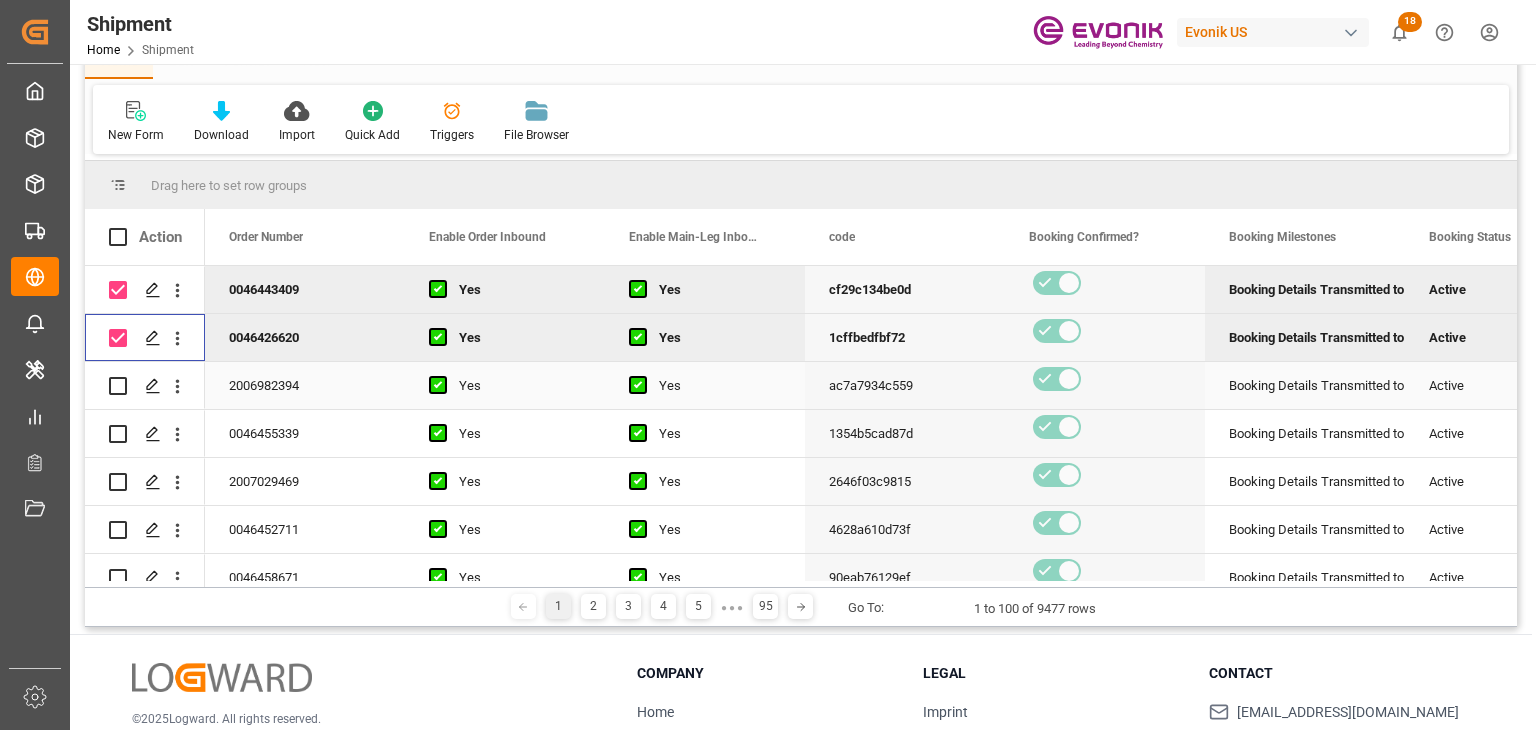 click at bounding box center (118, 386) 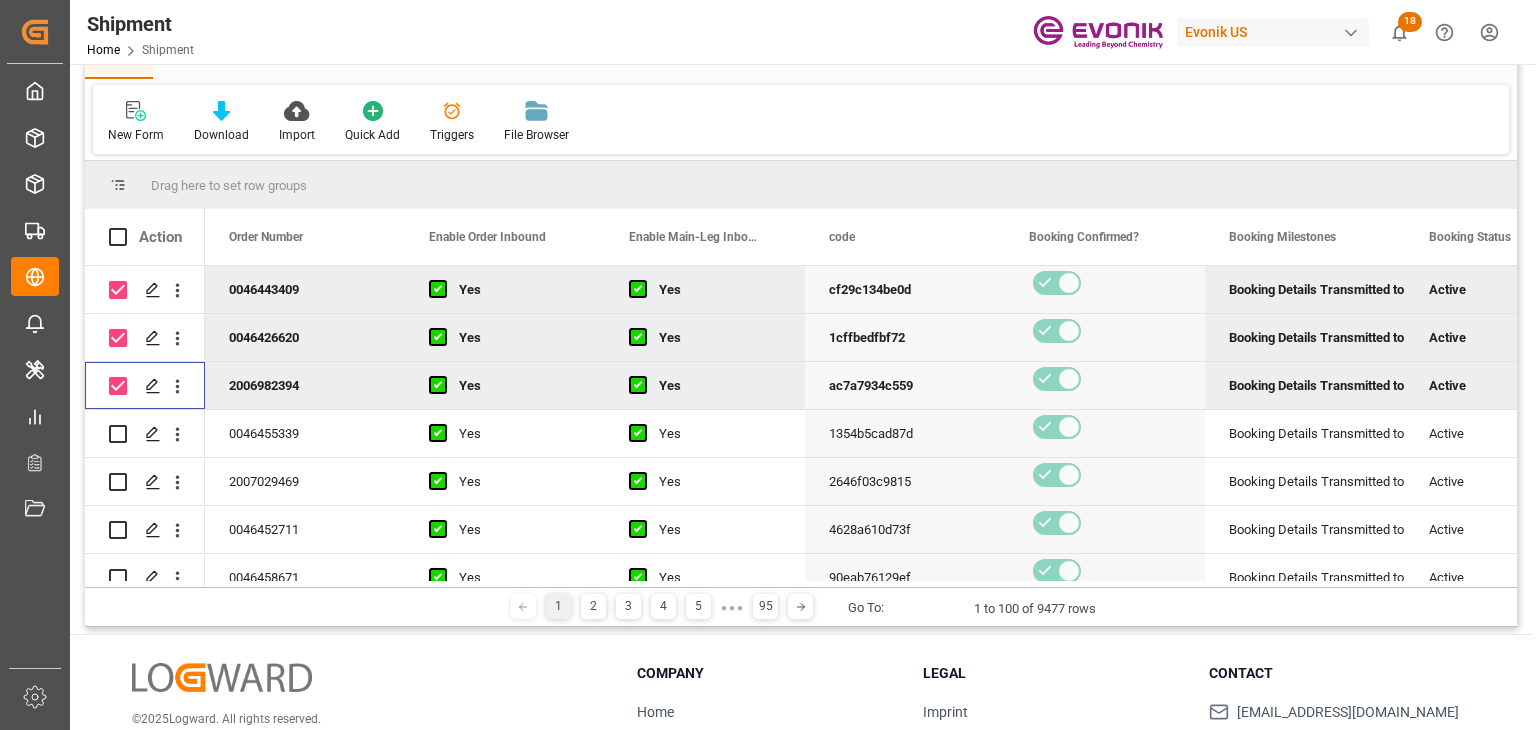 click on "New Form Download Import Quick Add Triggers File Browser" at bounding box center (801, 119) 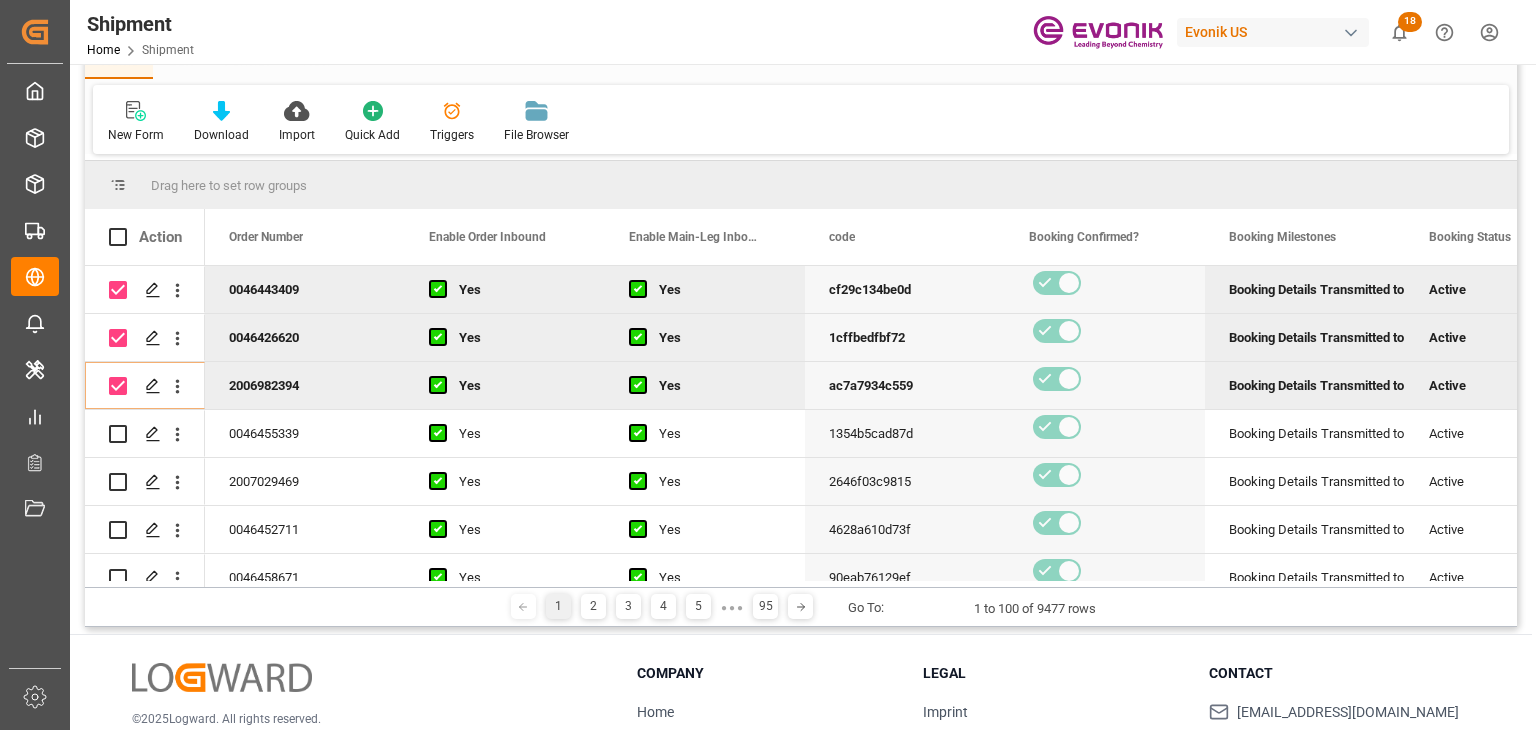 click on "1 2 3 4 5 ● ● ● 95 Go To: 1 to 100 of 9477 rows" at bounding box center [801, 607] 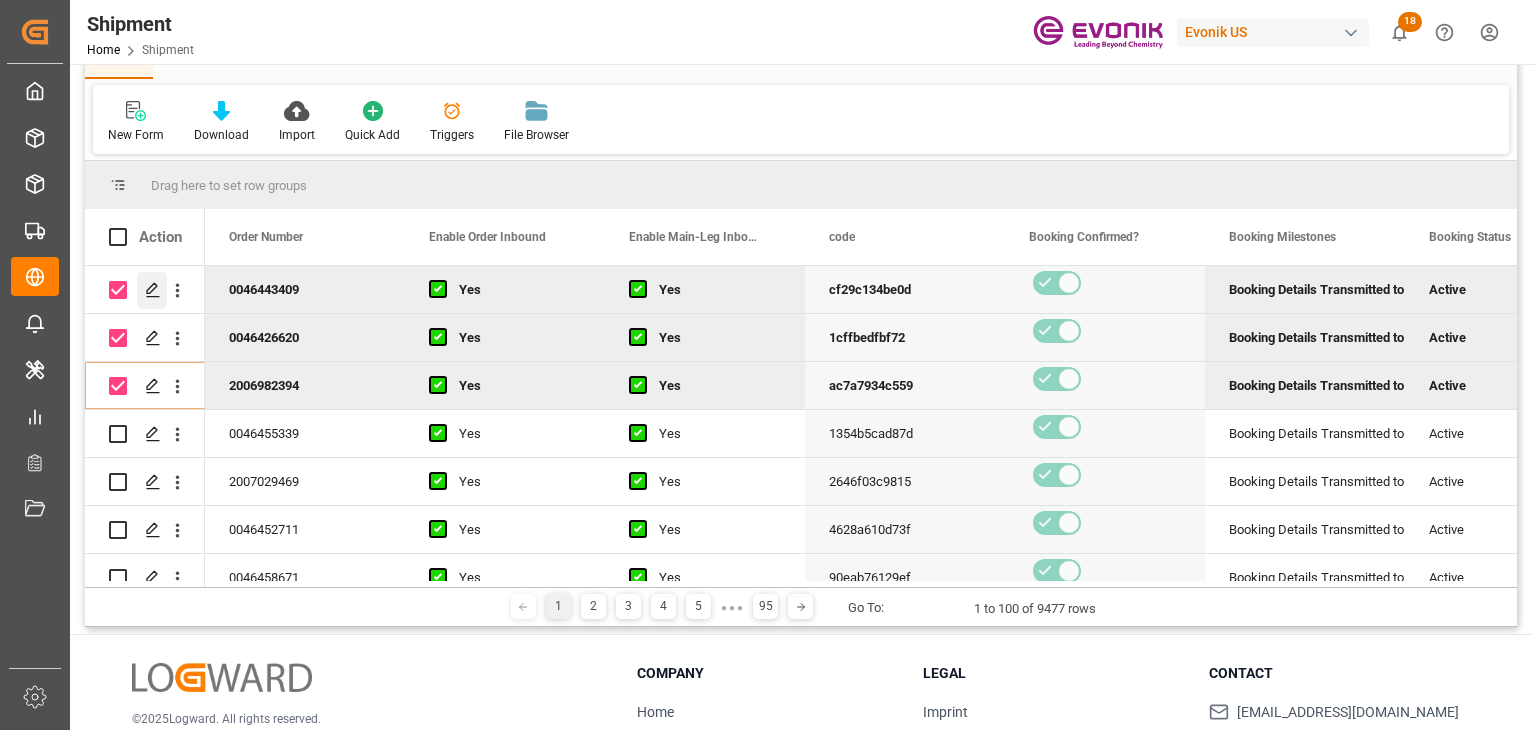 click 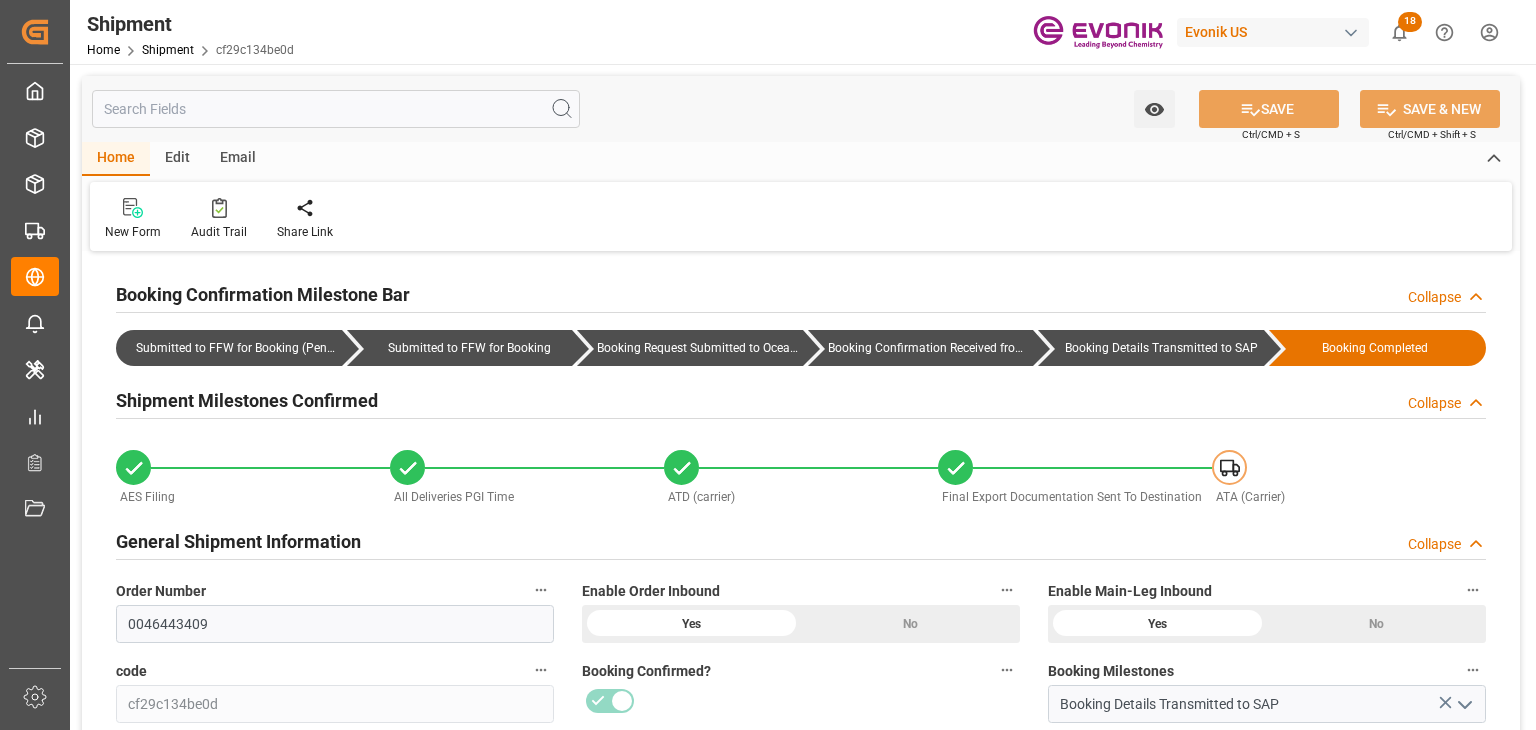 type on "400" 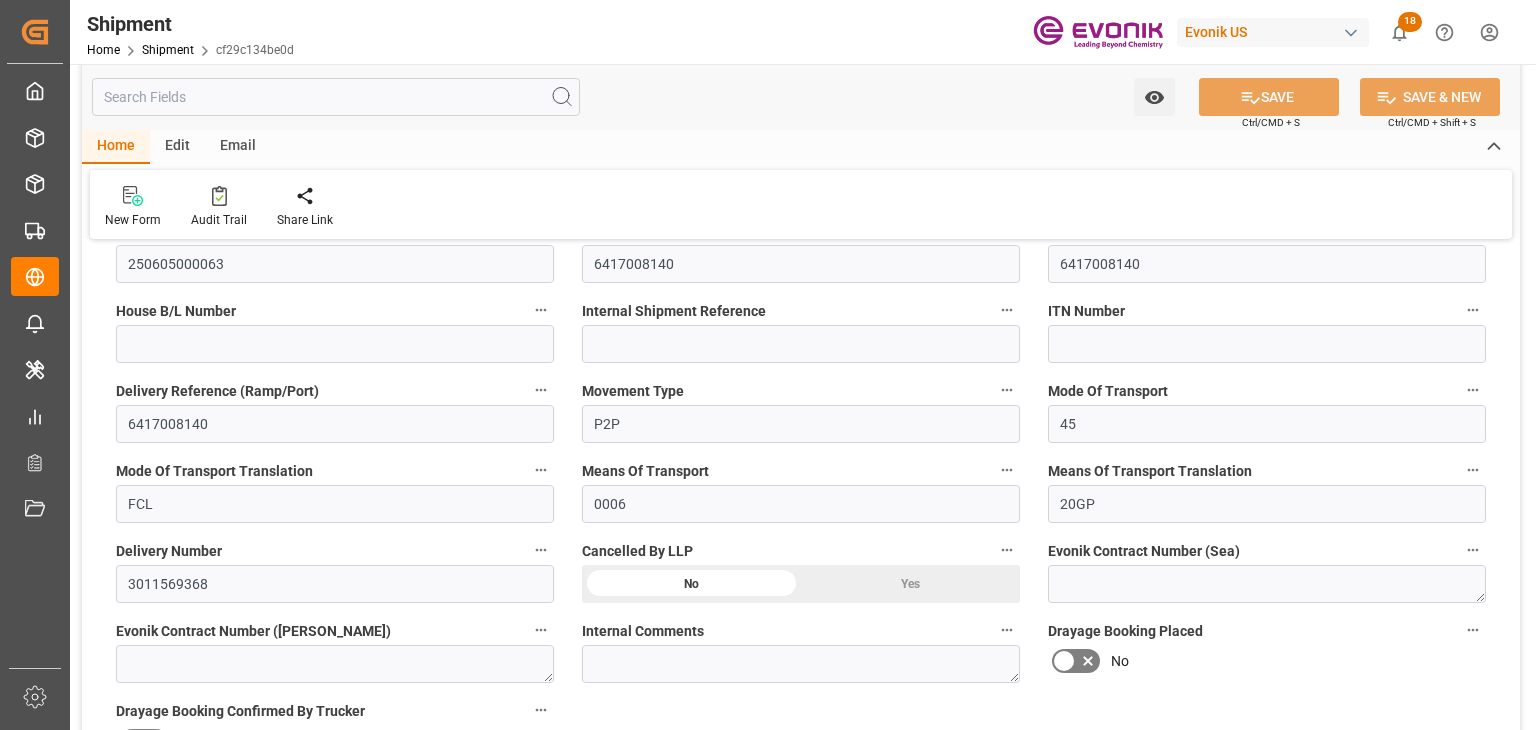 scroll, scrollTop: 1100, scrollLeft: 0, axis: vertical 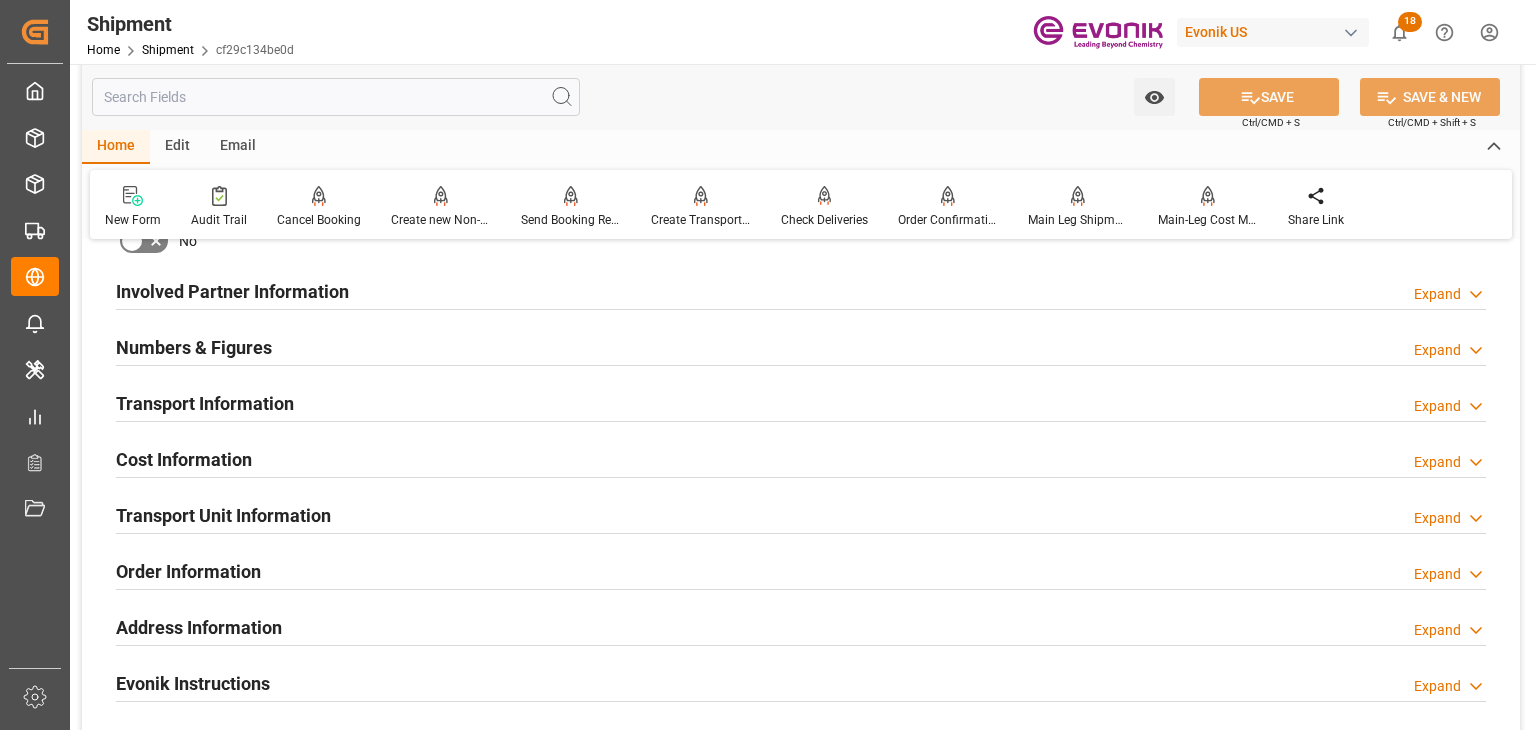 click at bounding box center (801, 533) 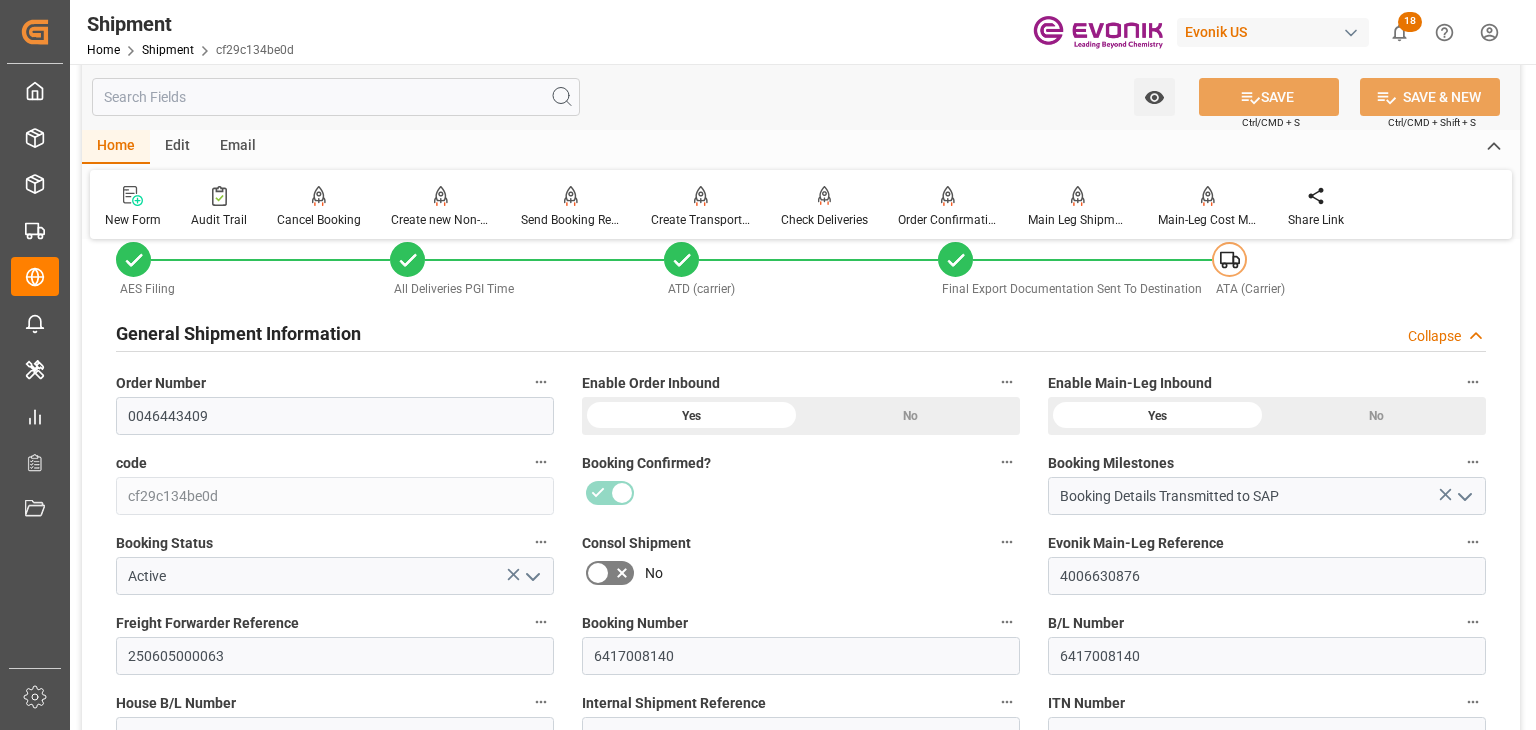 scroll, scrollTop: 0, scrollLeft: 0, axis: both 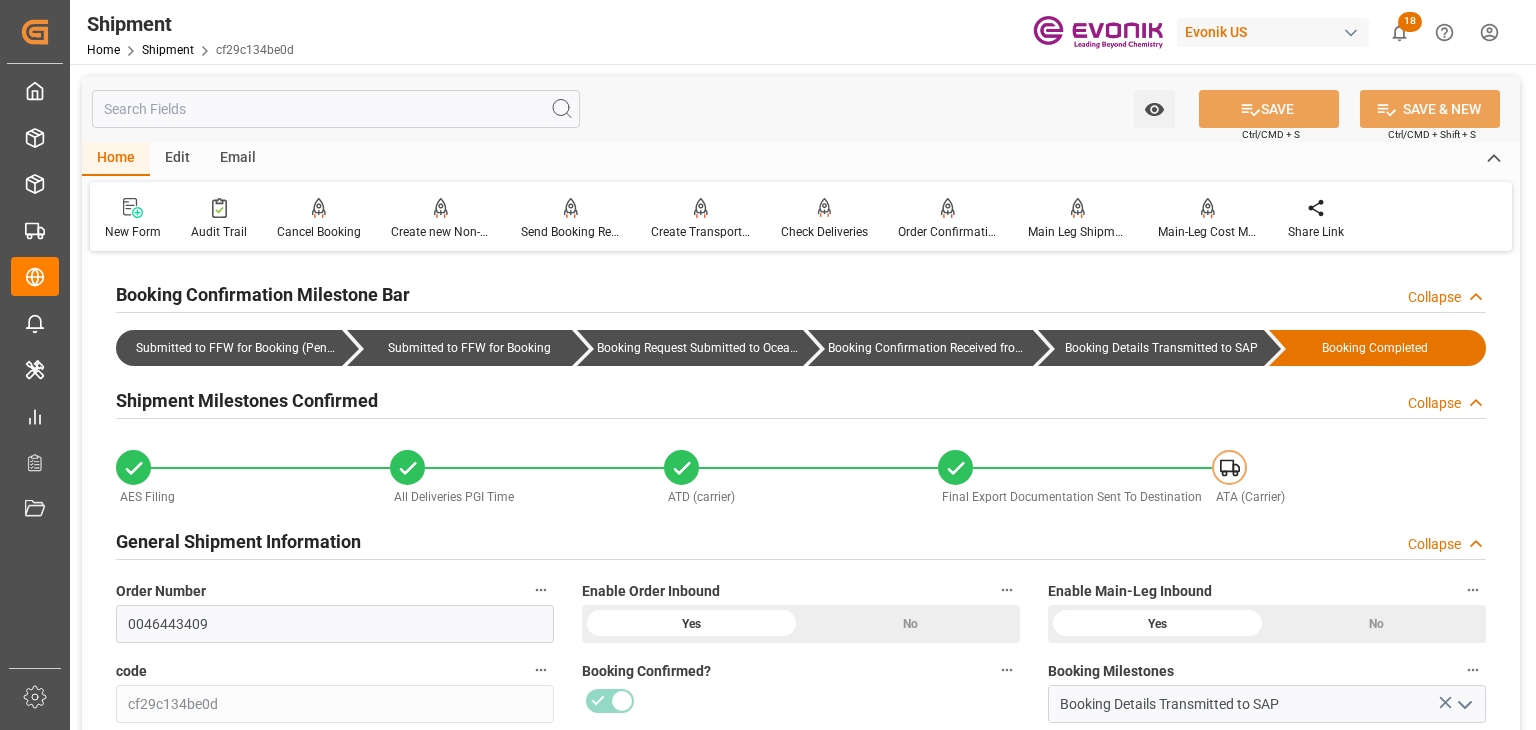 click on "Watch Option   SAVE Ctrl/CMD + S    SAVE & NEW Ctrl/CMD + Shift + S" at bounding box center [801, 109] 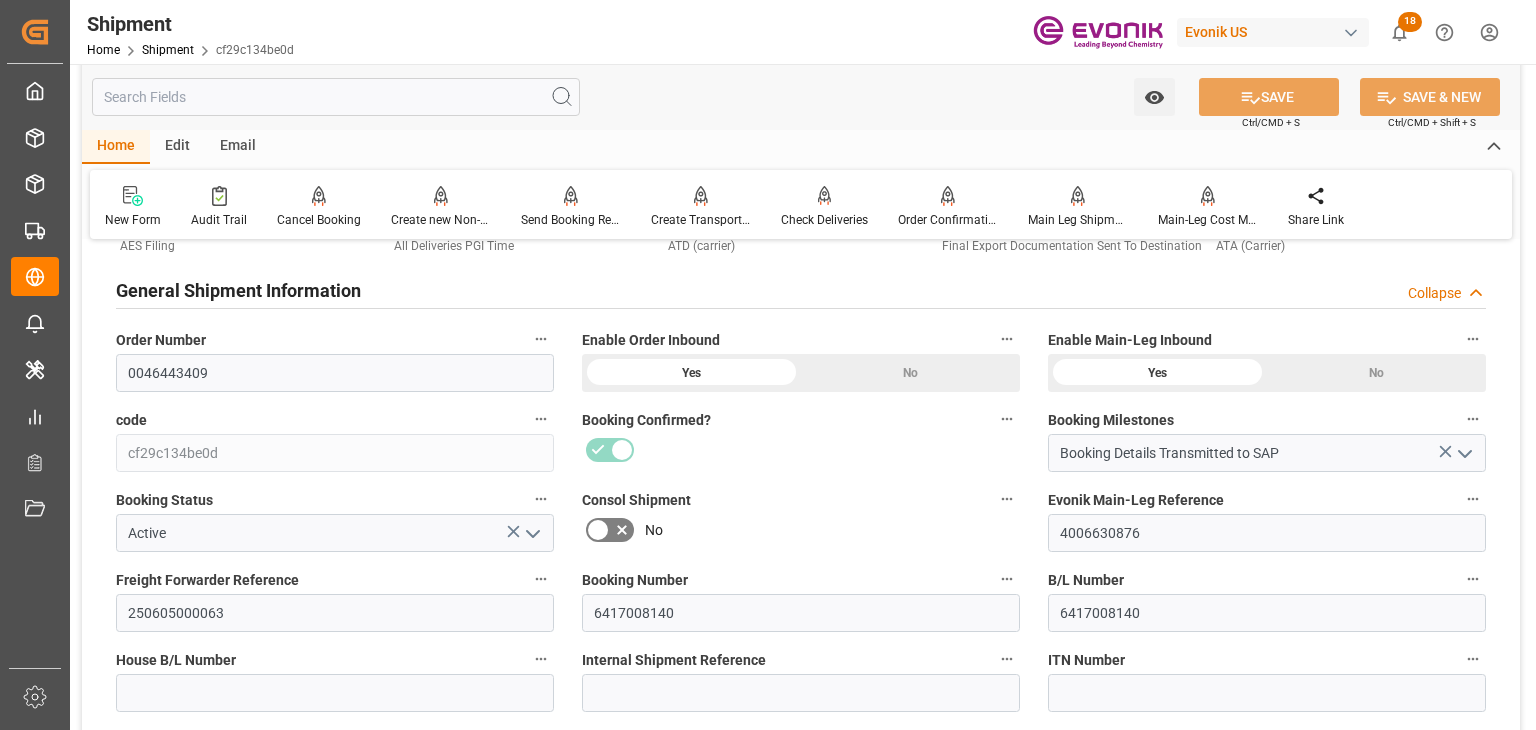 scroll, scrollTop: 300, scrollLeft: 0, axis: vertical 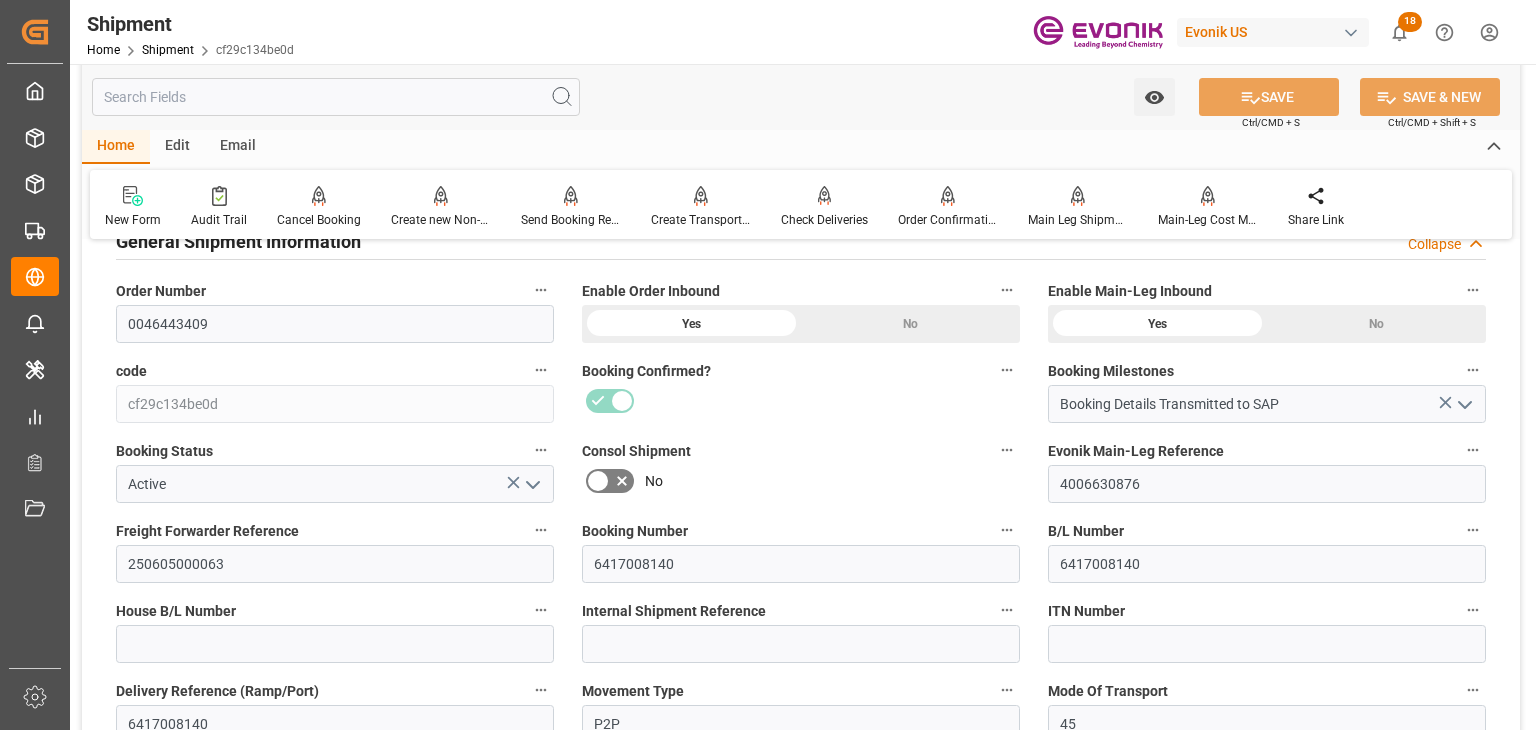 click 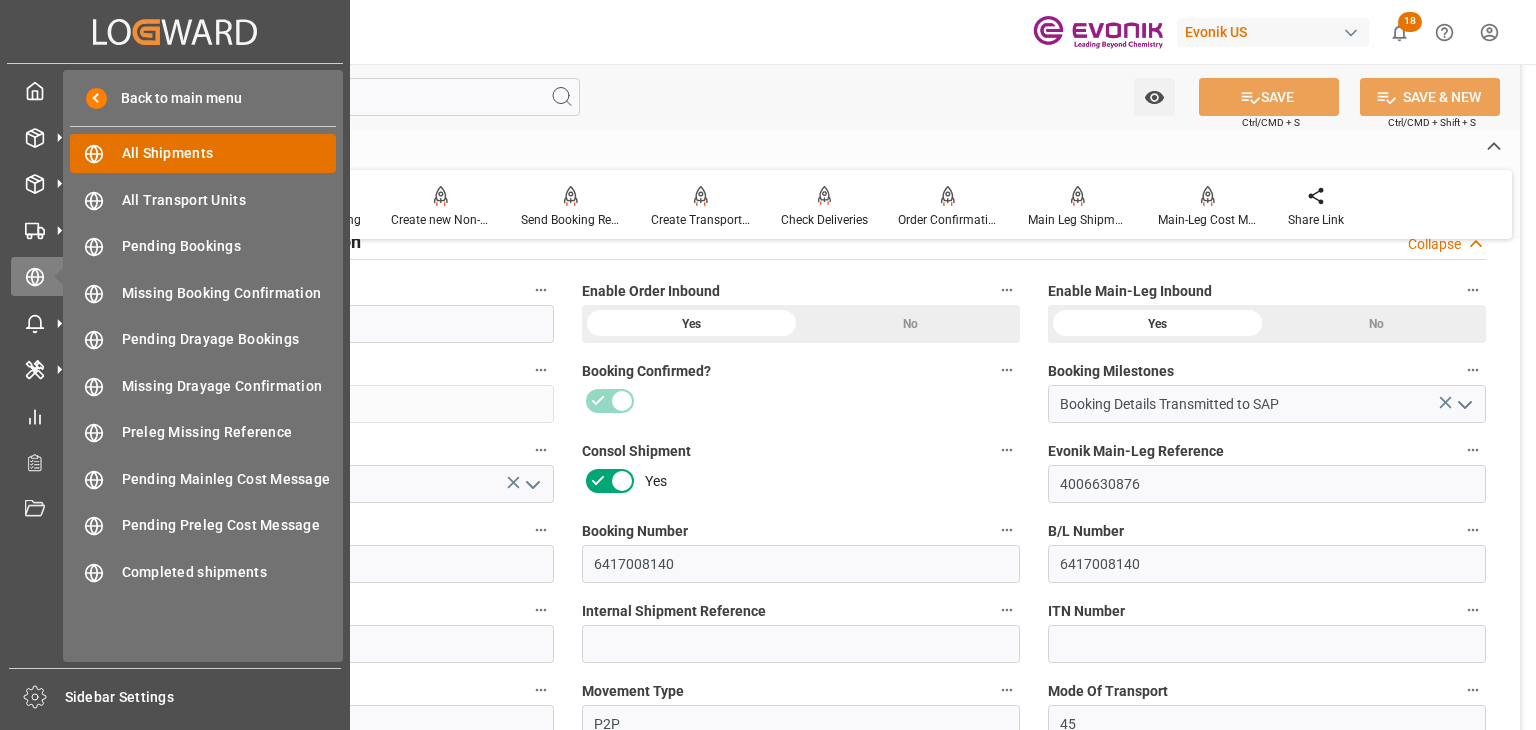 click on "All Shipments" at bounding box center [229, 153] 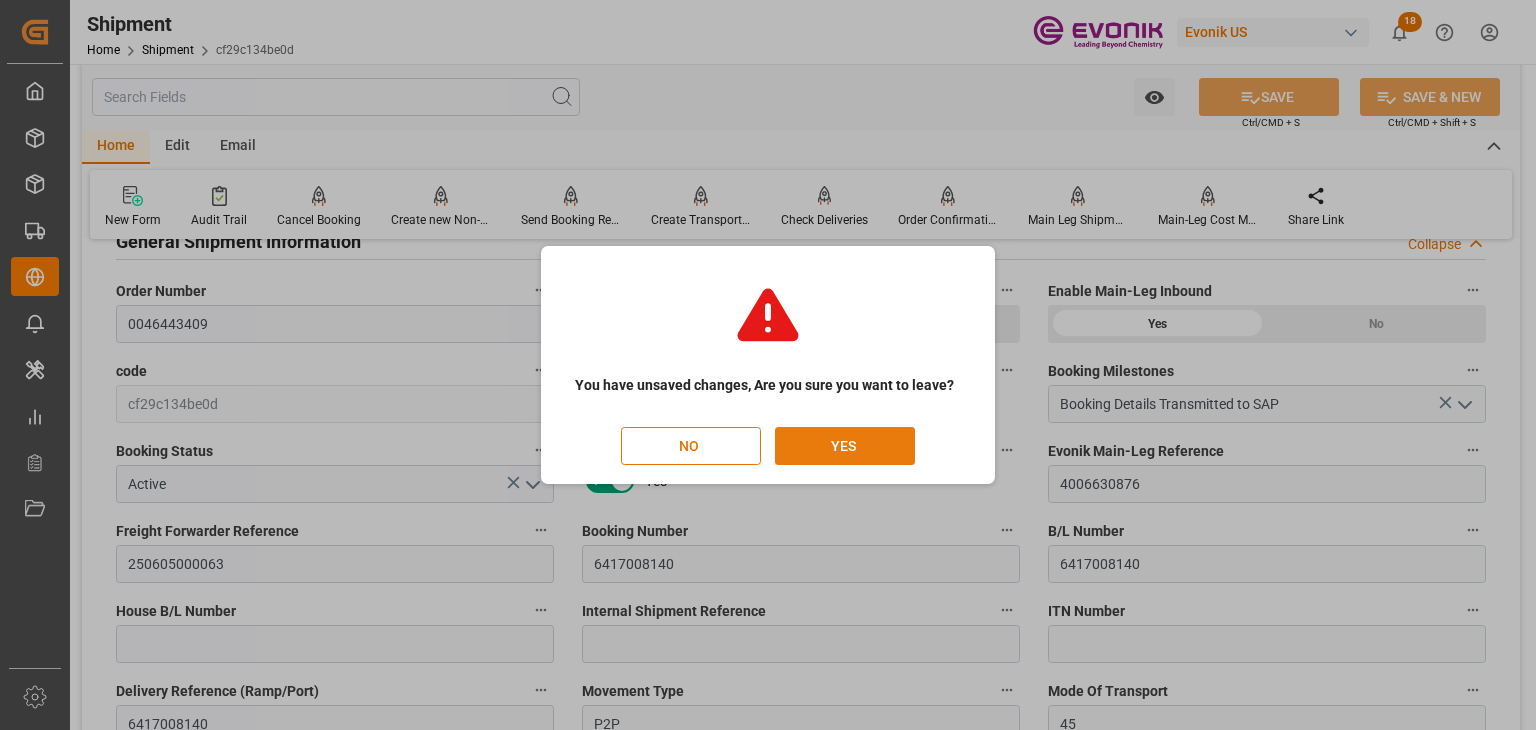 click on "YES" at bounding box center [845, 446] 